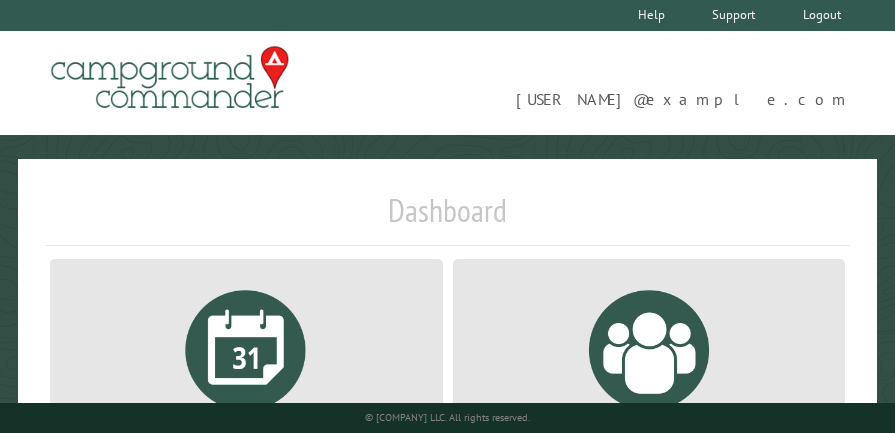 scroll, scrollTop: 0, scrollLeft: 0, axis: both 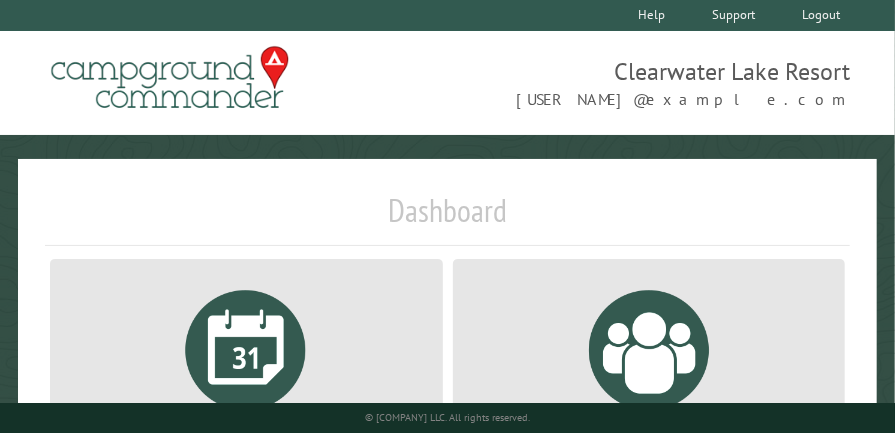 click at bounding box center (246, 350) 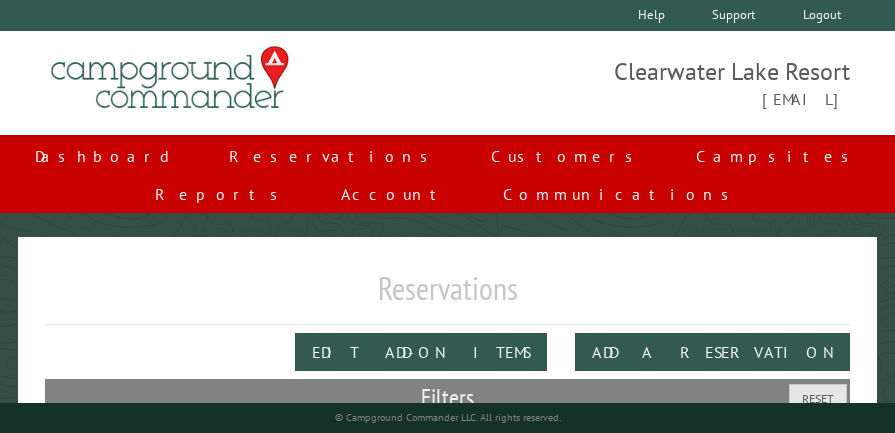 scroll, scrollTop: 0, scrollLeft: 0, axis: both 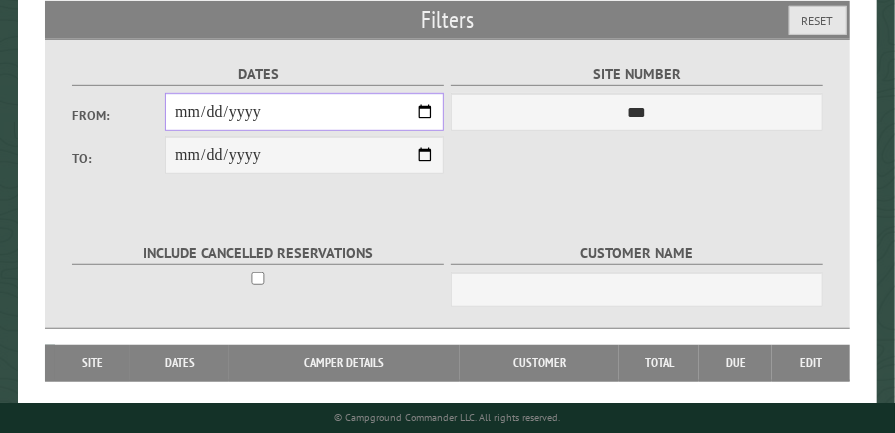 click on "From: [DATE]" at bounding box center (304, 112) 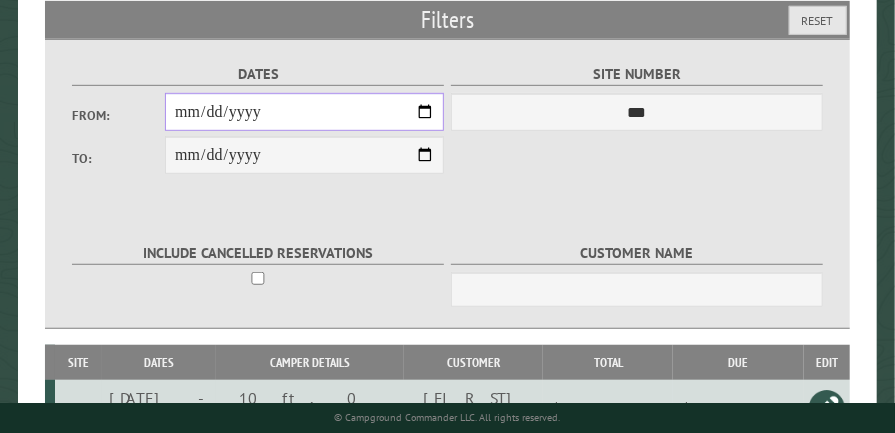 scroll, scrollTop: 731, scrollLeft: 0, axis: vertical 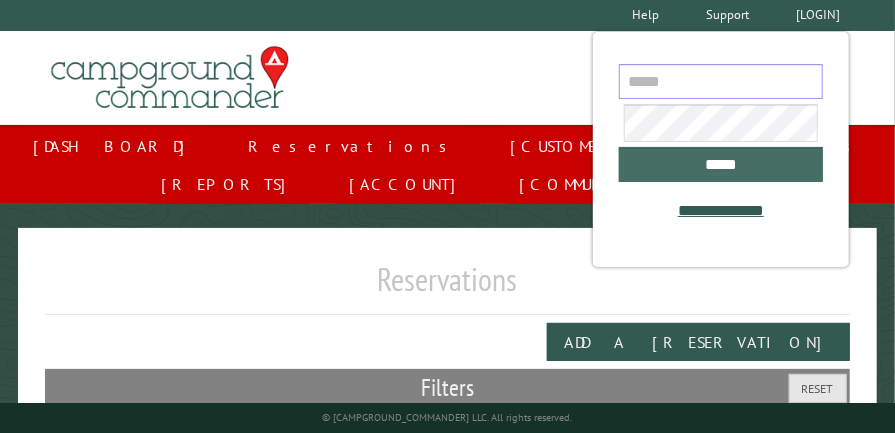 type on "[MASKED_DATA]" 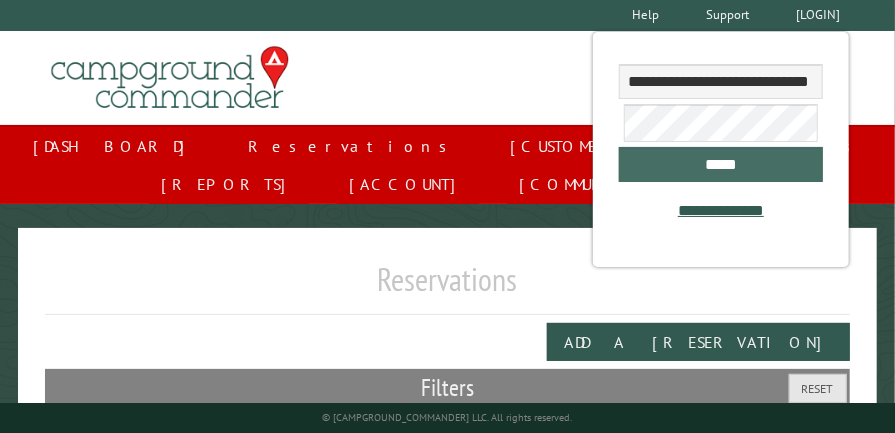 click on "*****" at bounding box center [721, 164] 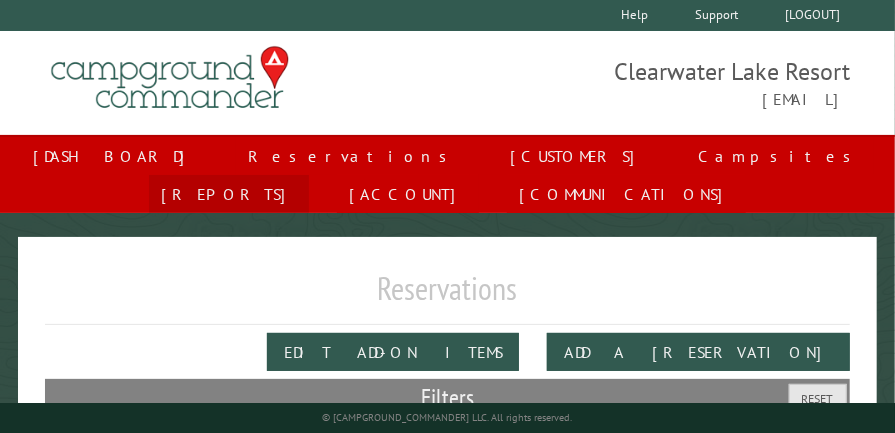 click on "Reports" at bounding box center [229, 194] 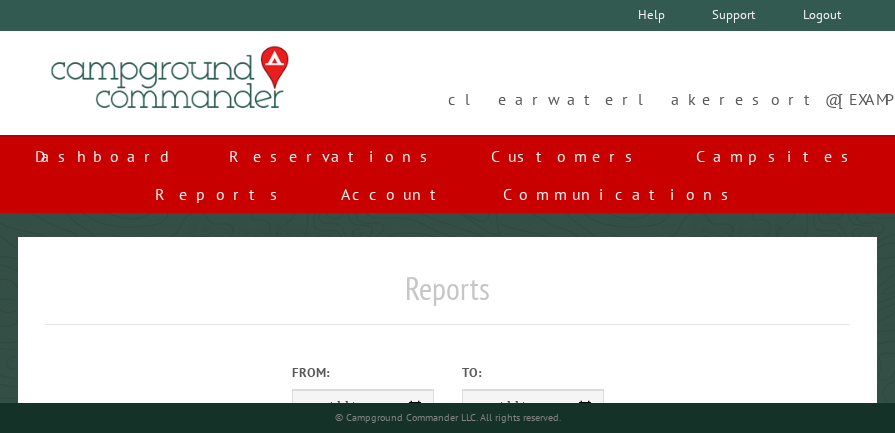 scroll, scrollTop: 0, scrollLeft: 0, axis: both 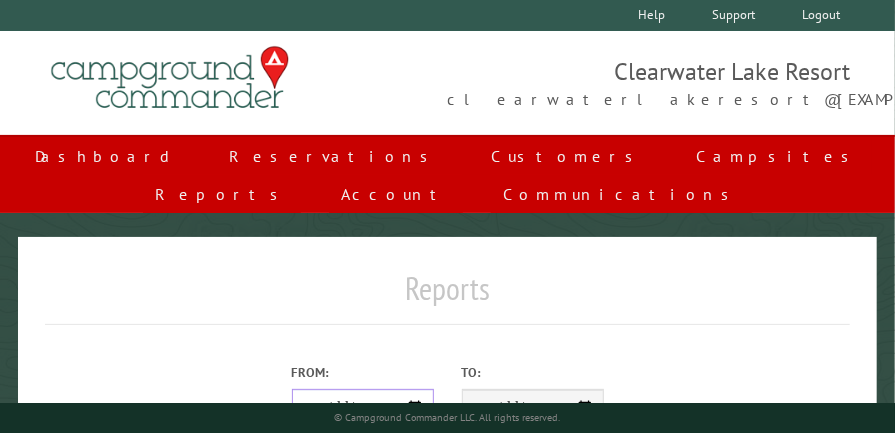click on "From:" at bounding box center [363, 408] 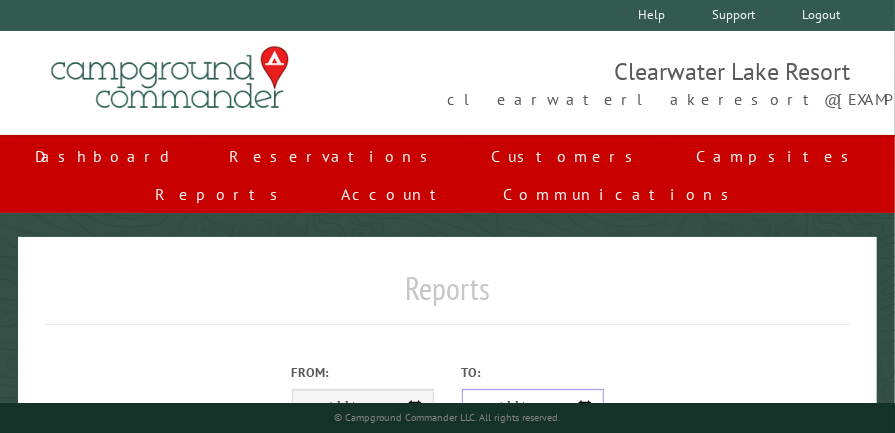 click on "**********" at bounding box center [533, 408] 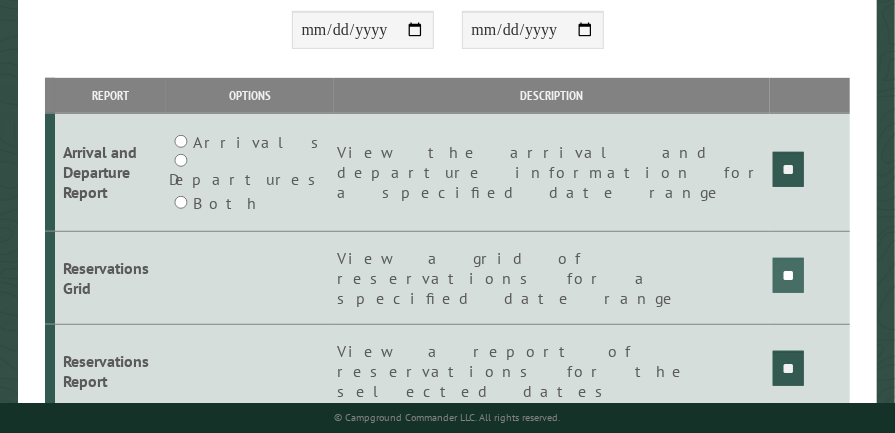 click on "**" at bounding box center [788, 169] 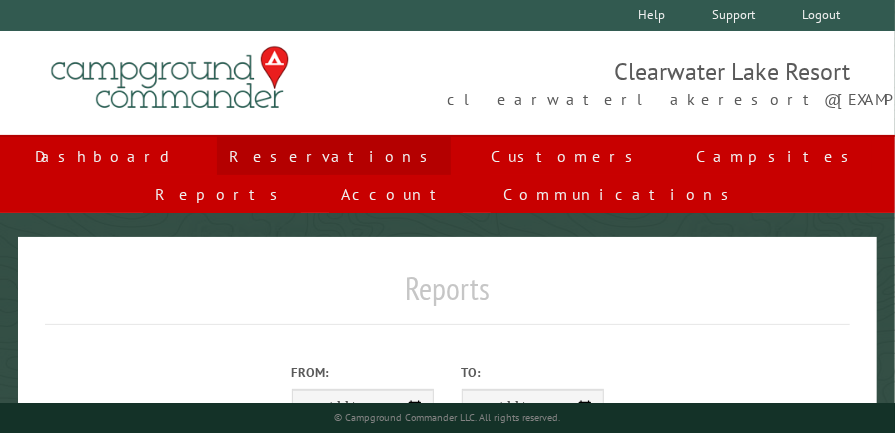 click on "Reservations" at bounding box center [334, 156] 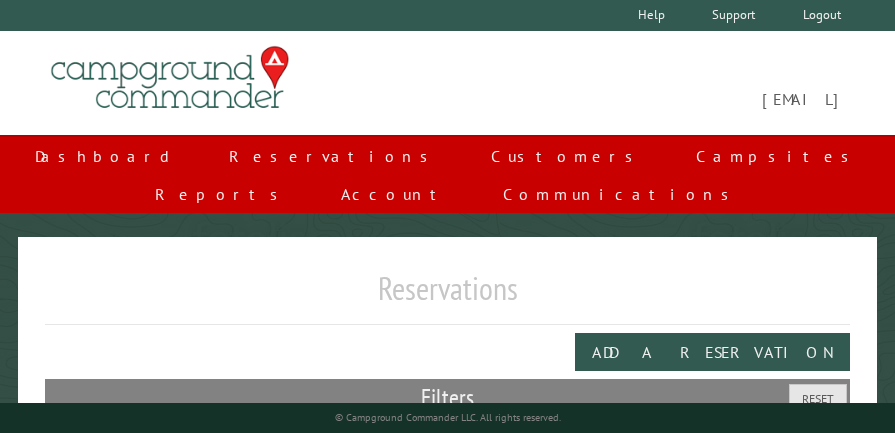 scroll, scrollTop: 0, scrollLeft: 0, axis: both 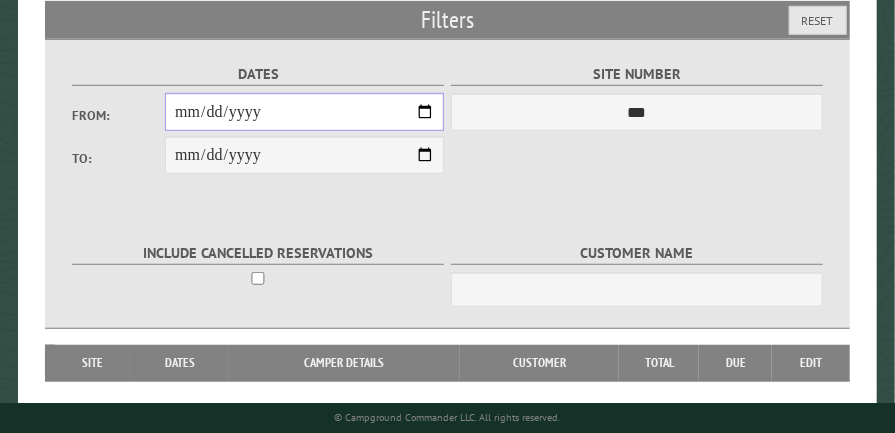 click on "From:" at bounding box center (304, 112) 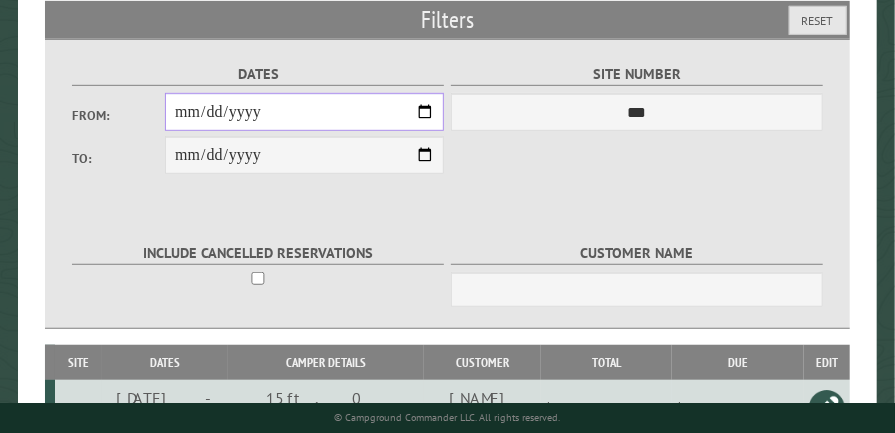 type on "**********" 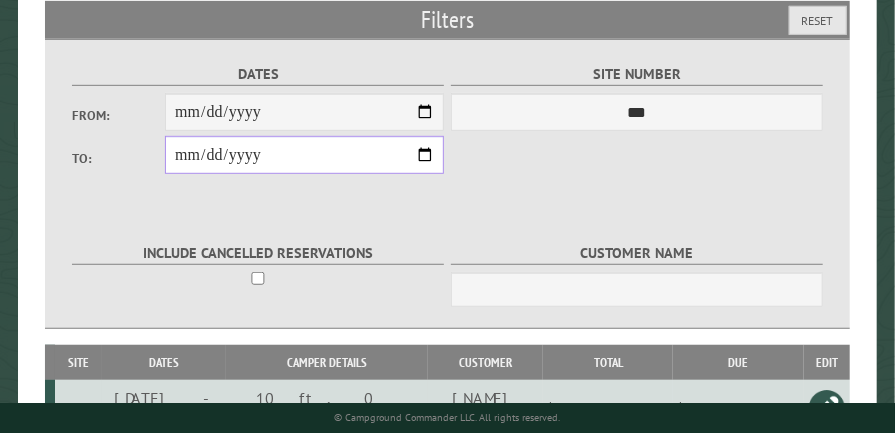 click on "**********" at bounding box center (304, 155) 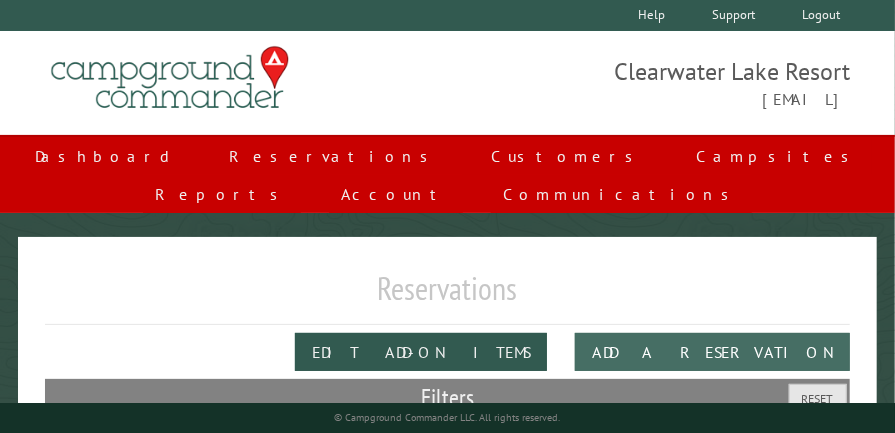 click on "Add a Reservation" at bounding box center [712, 352] 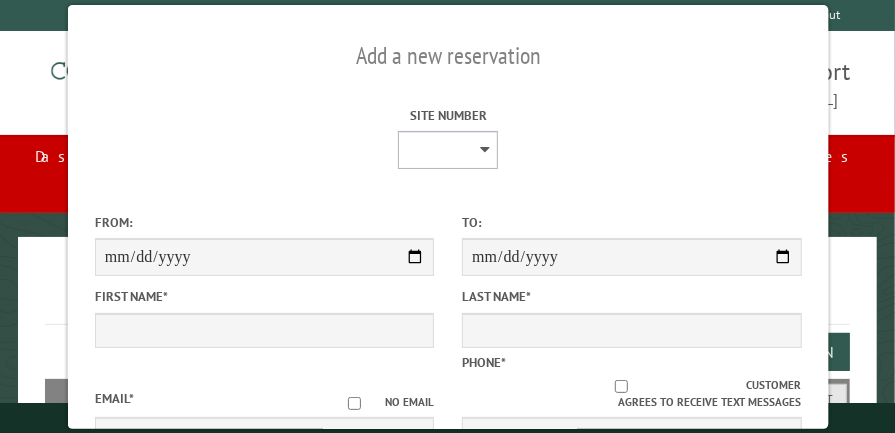 click on "* * * * * * * * * ** ** ** ** ** ** ** ** ** ** ** ** ** ** ** ** ** ** ** ** ** ** ** ** ** ** ** ** ** **** **** **** **** **** **** **** ****" at bounding box center (448, 150) 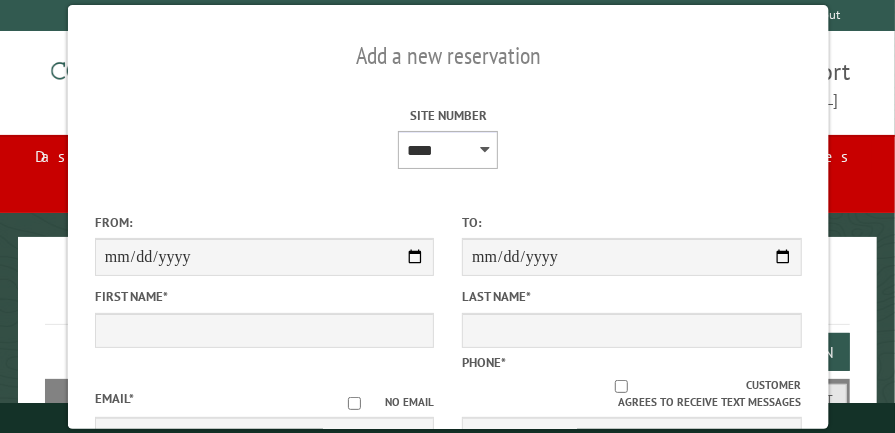 click on "* * * * * * * * * ** ** ** ** ** ** ** ** ** ** ** ** ** ** ** ** ** ** ** ** ** ** ** ** ** ** ** ** ** **** **** **** **** **** **** **** ****" at bounding box center (448, 150) 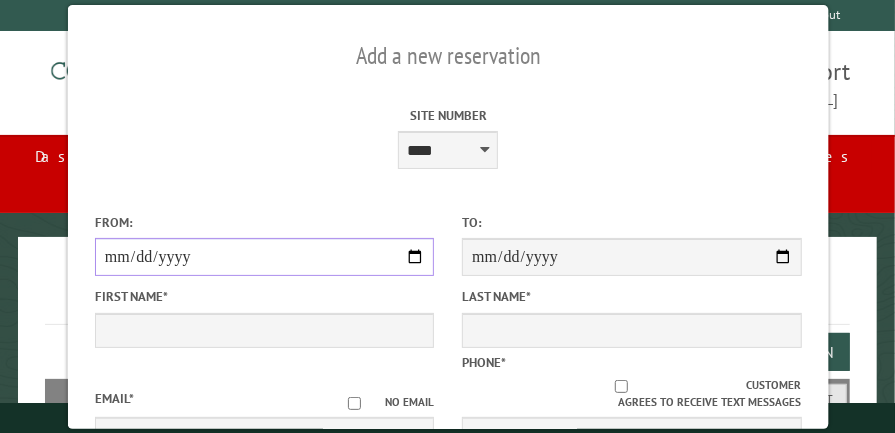 click on "From:" at bounding box center [263, 257] 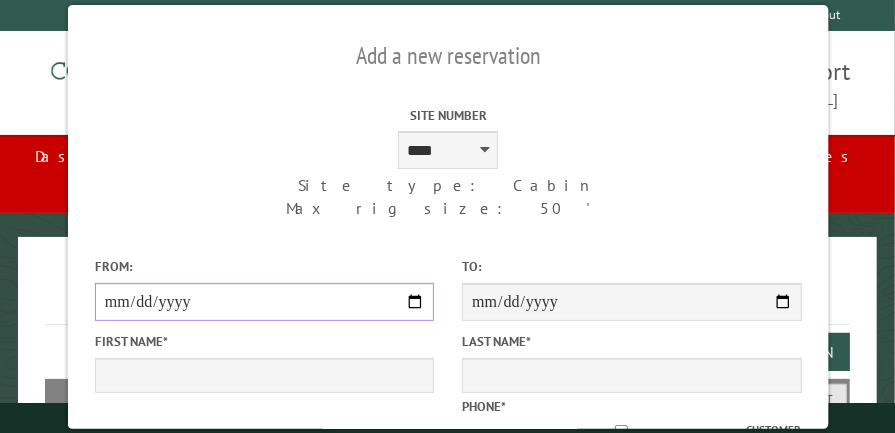 type on "**********" 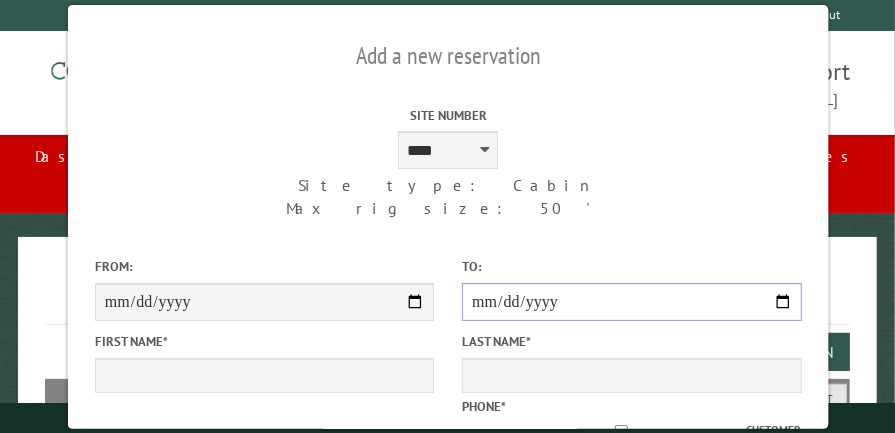 click on "**********" at bounding box center (630, 302) 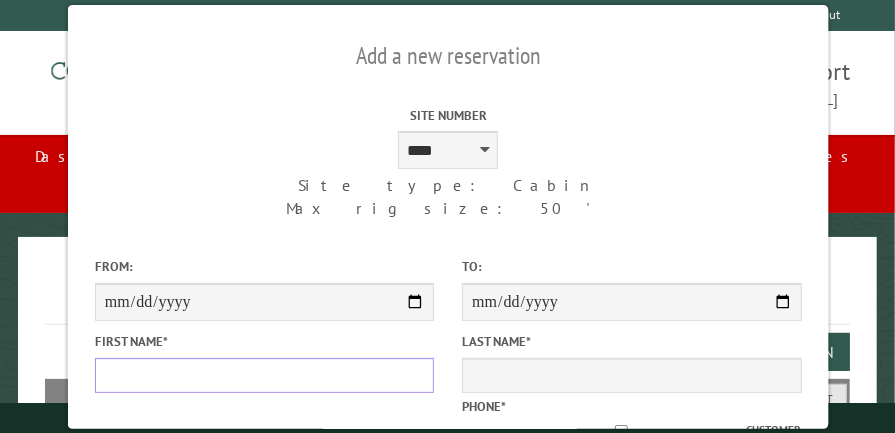 click on "[NAME] *" at bounding box center (263, 375) 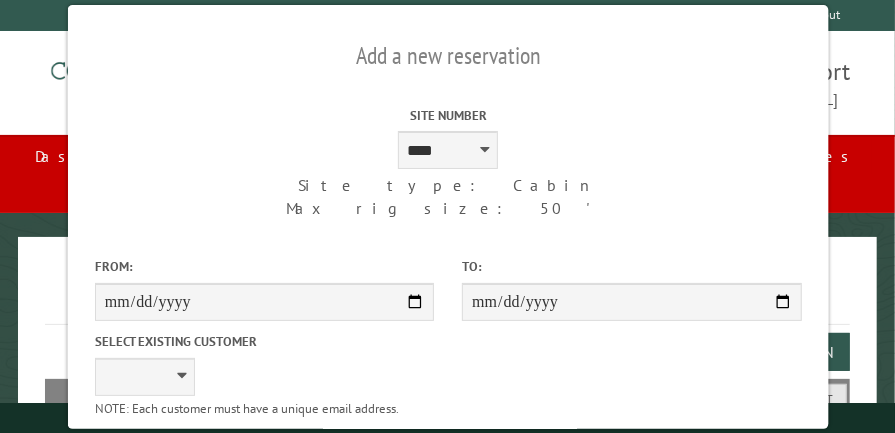 scroll, scrollTop: 371, scrollLeft: 0, axis: vertical 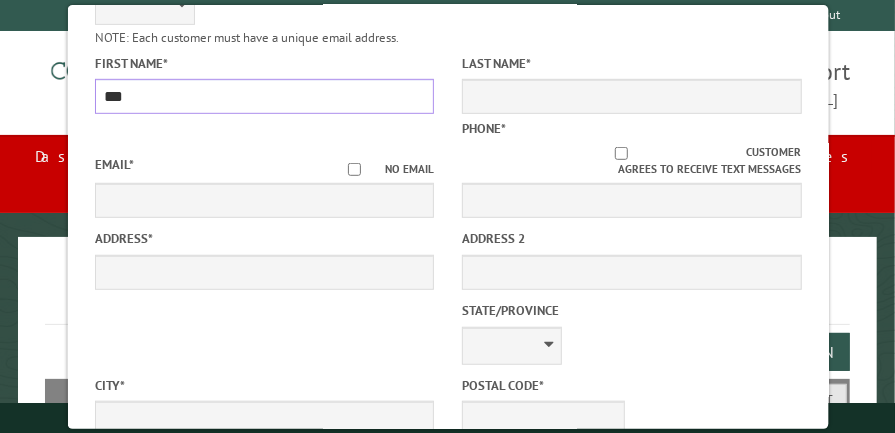 type on "***" 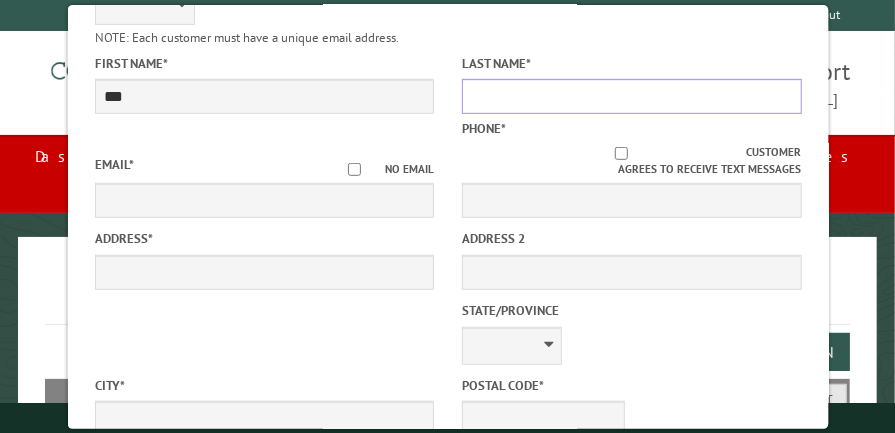 click on "Last Name *" at bounding box center [630, 96] 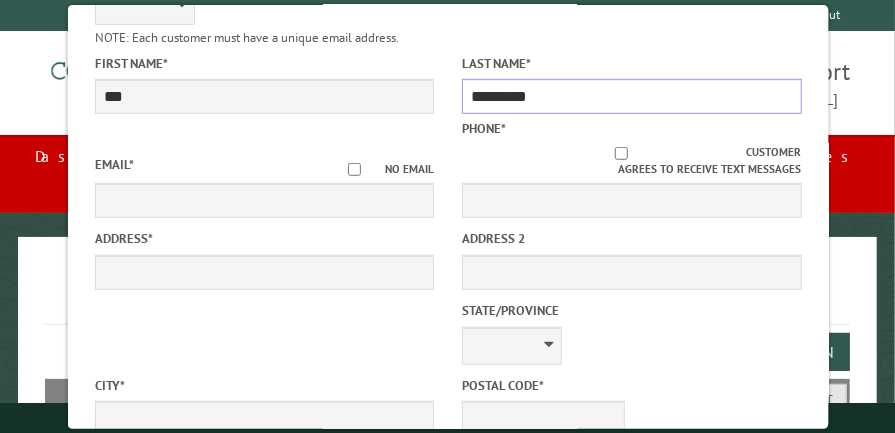 type on "*********" 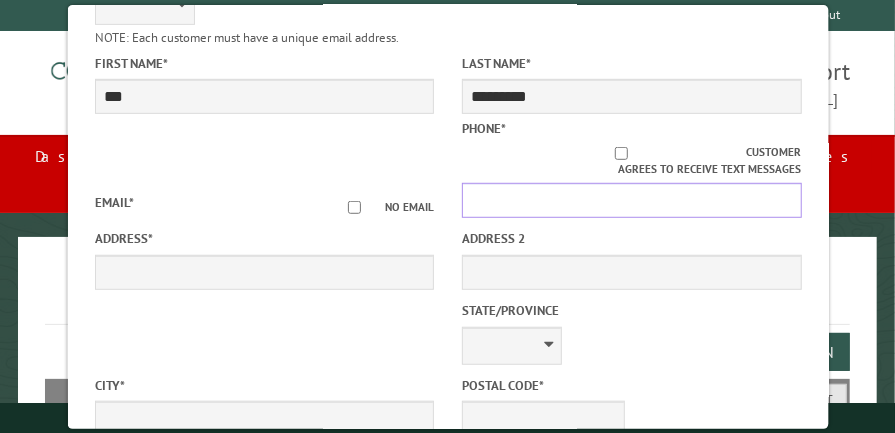 click on "Phone *" at bounding box center [630, 200] 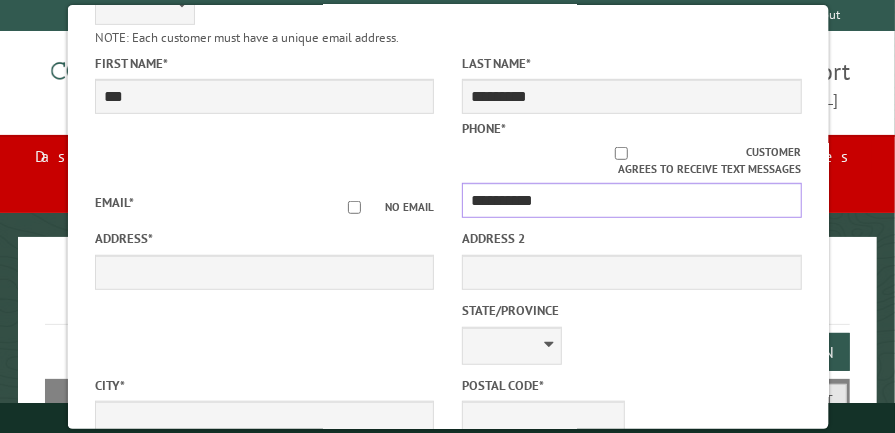 scroll, scrollTop: 742, scrollLeft: 0, axis: vertical 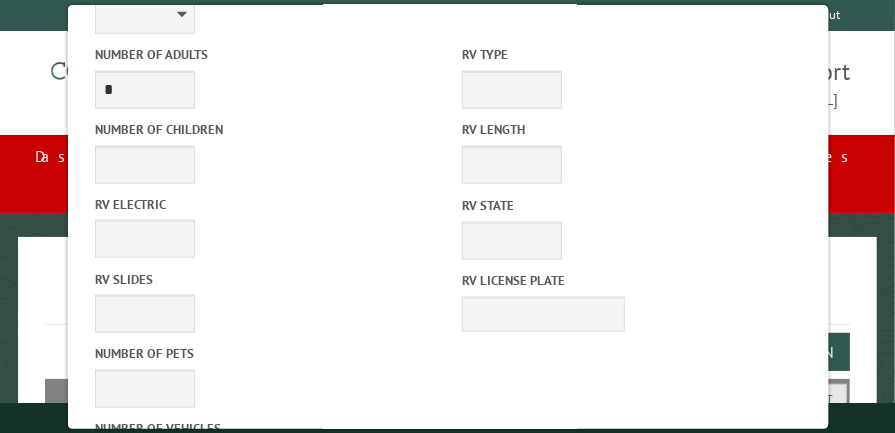 type on "**********" 